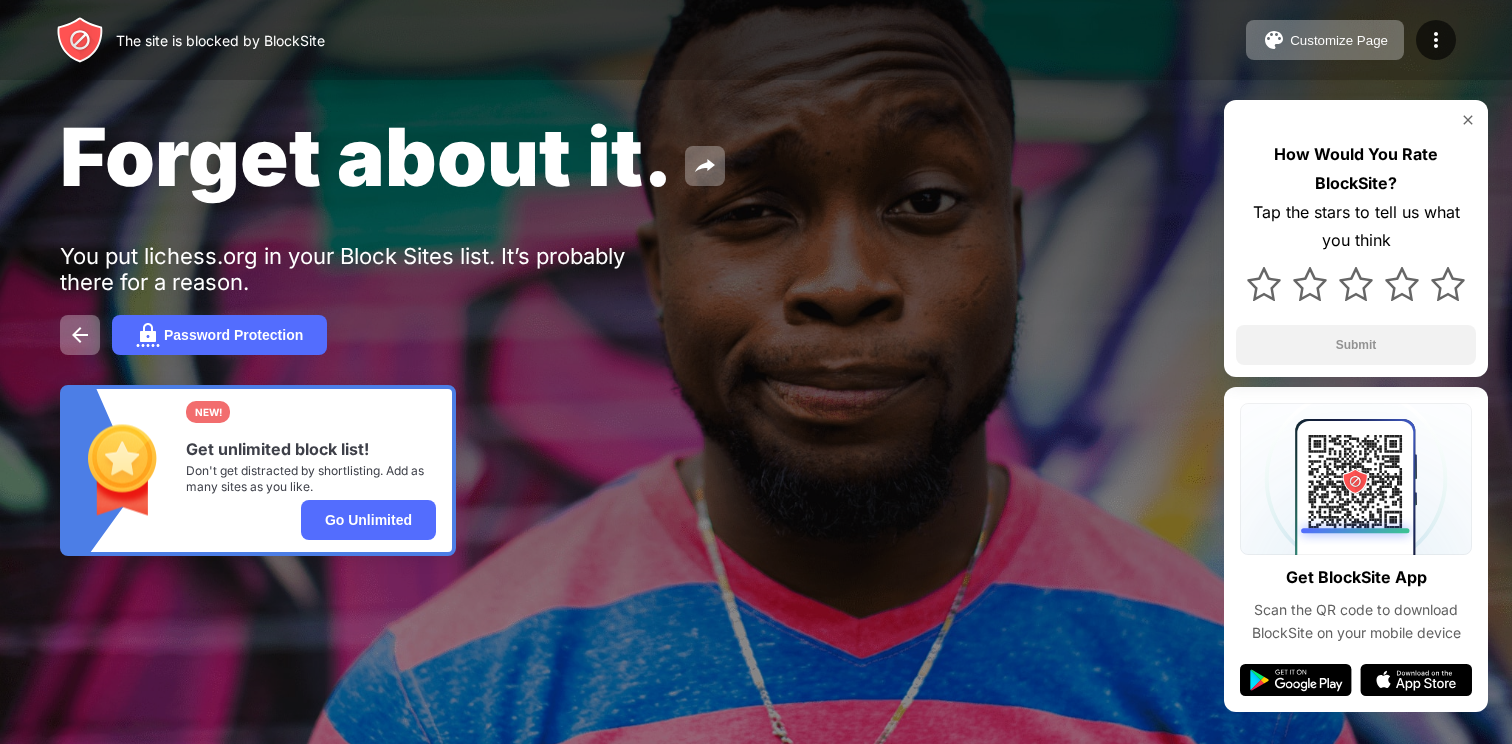scroll, scrollTop: 0, scrollLeft: 0, axis: both 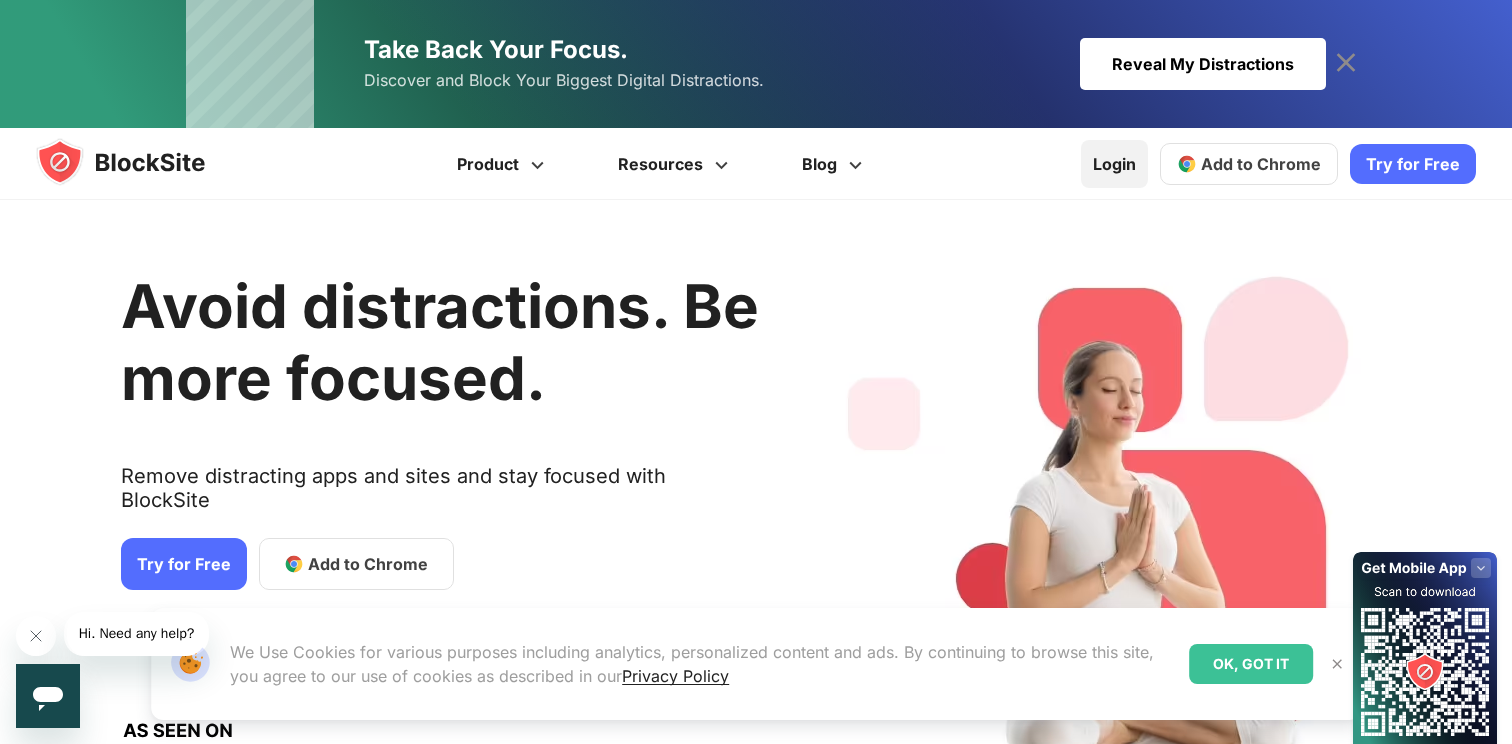 click on "Login" at bounding box center (1114, 164) 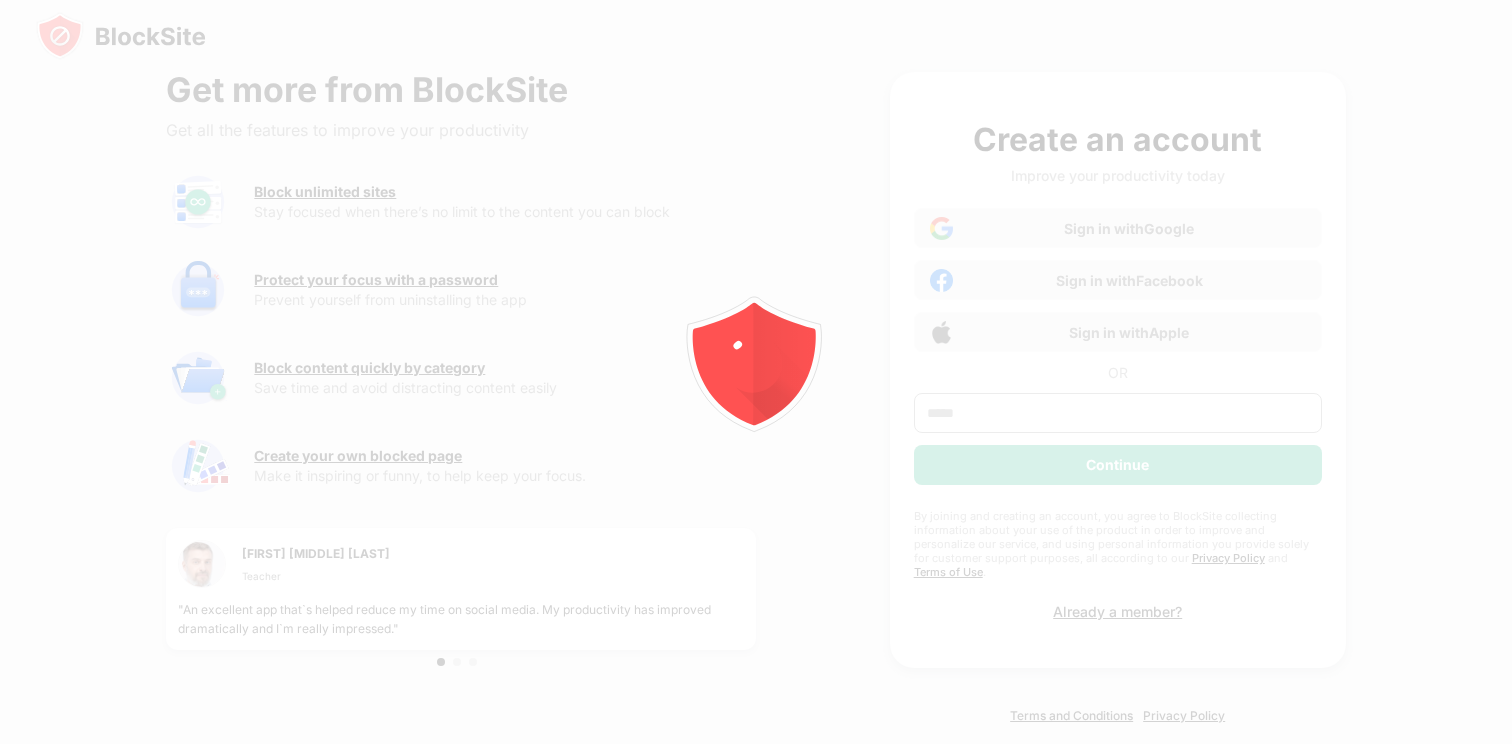 scroll, scrollTop: 0, scrollLeft: 0, axis: both 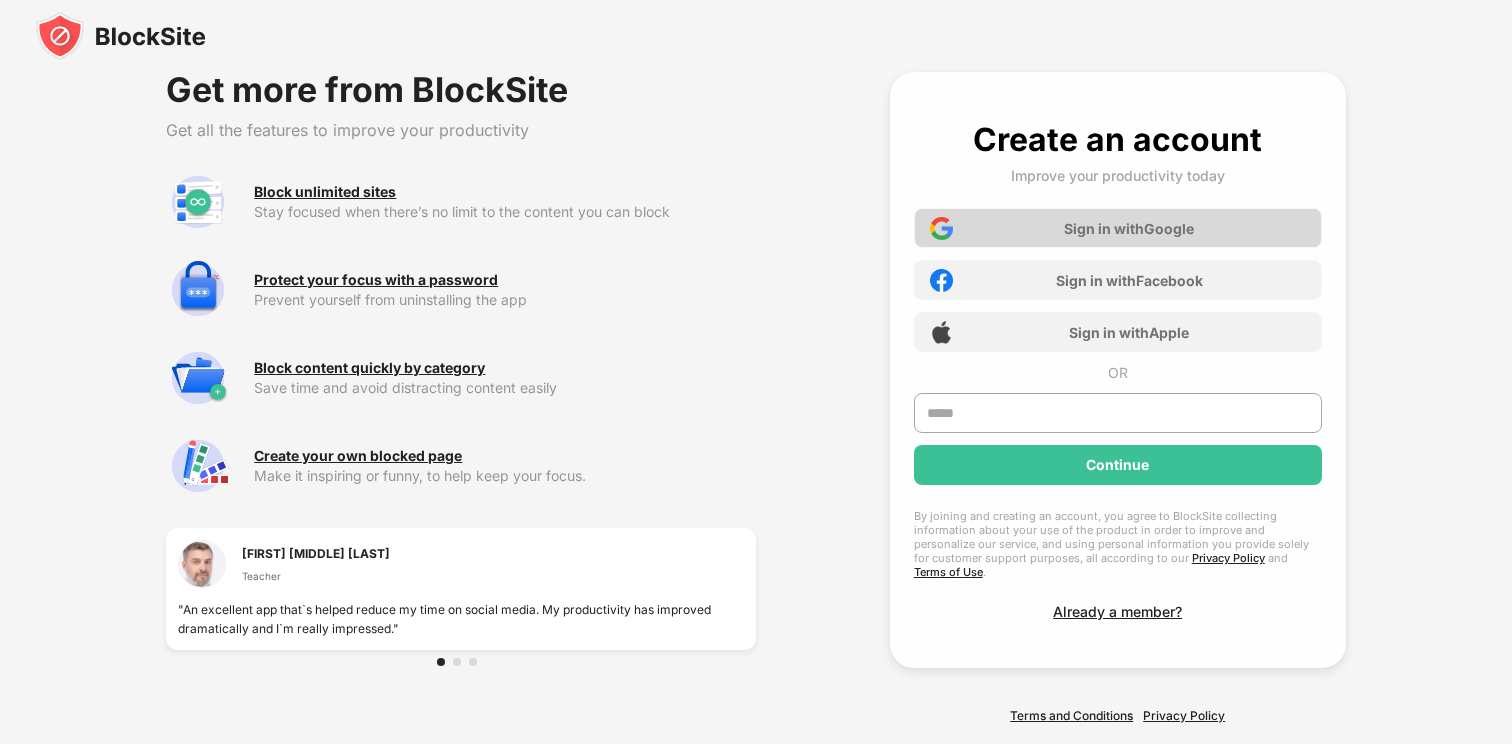 click on "Sign in with  Google" at bounding box center [1118, 228] 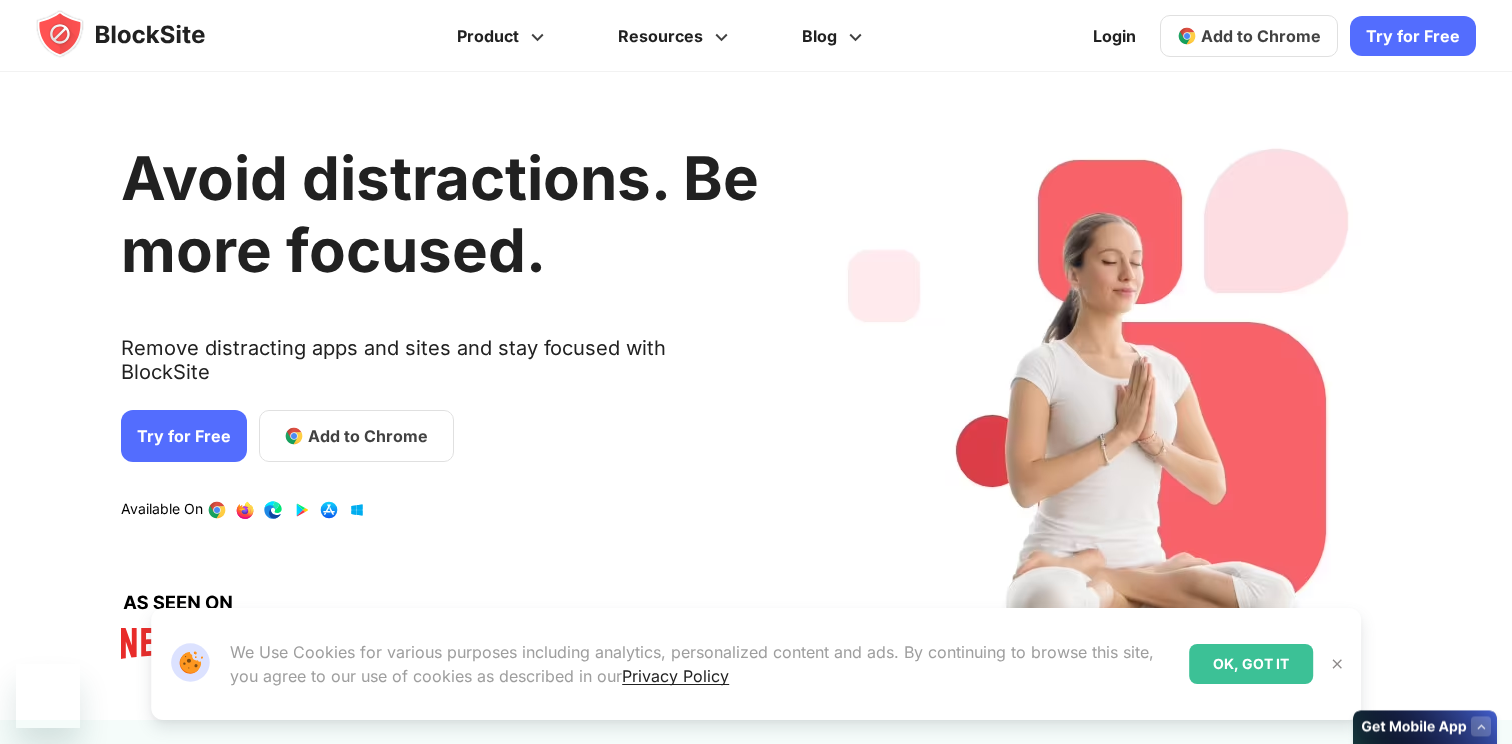 scroll, scrollTop: 0, scrollLeft: 0, axis: both 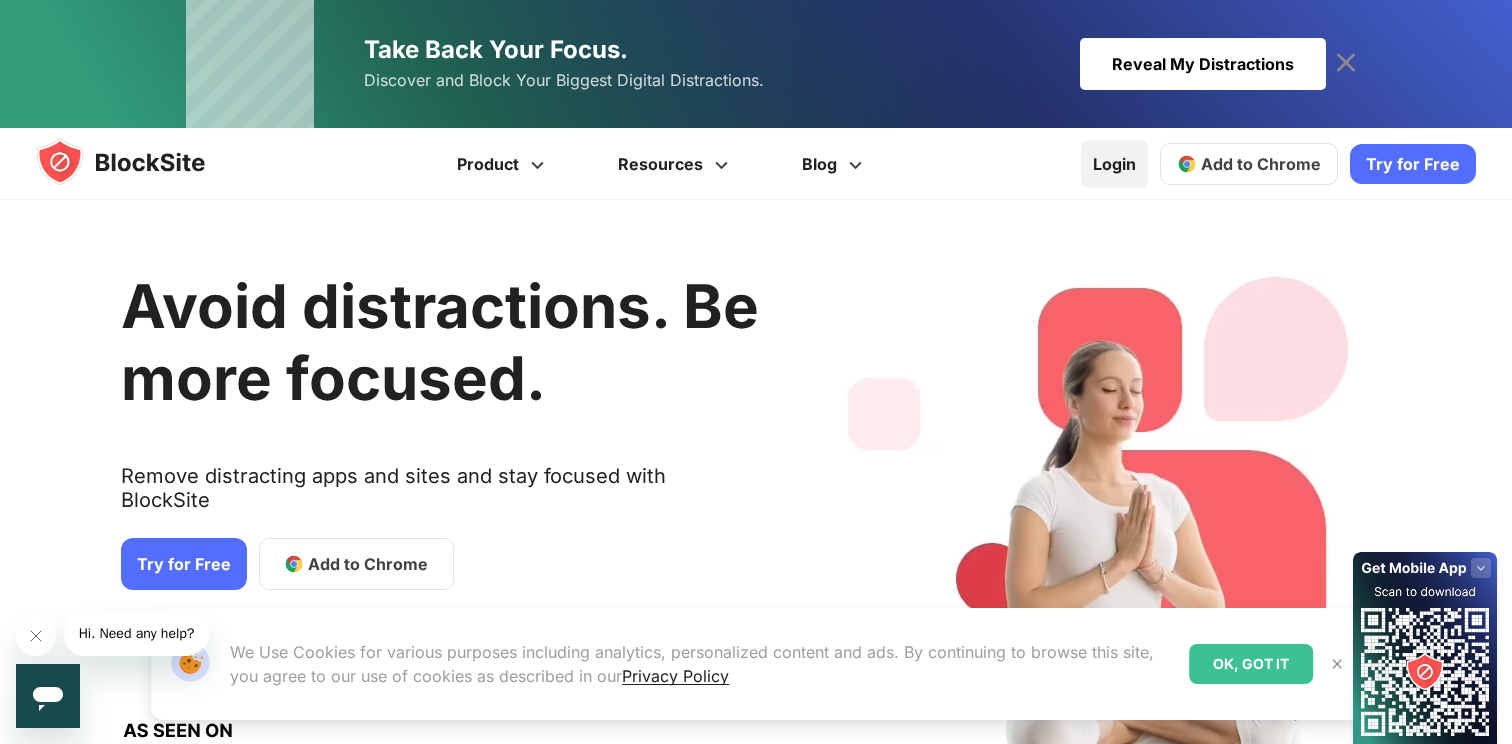click on "Login" at bounding box center [1114, 164] 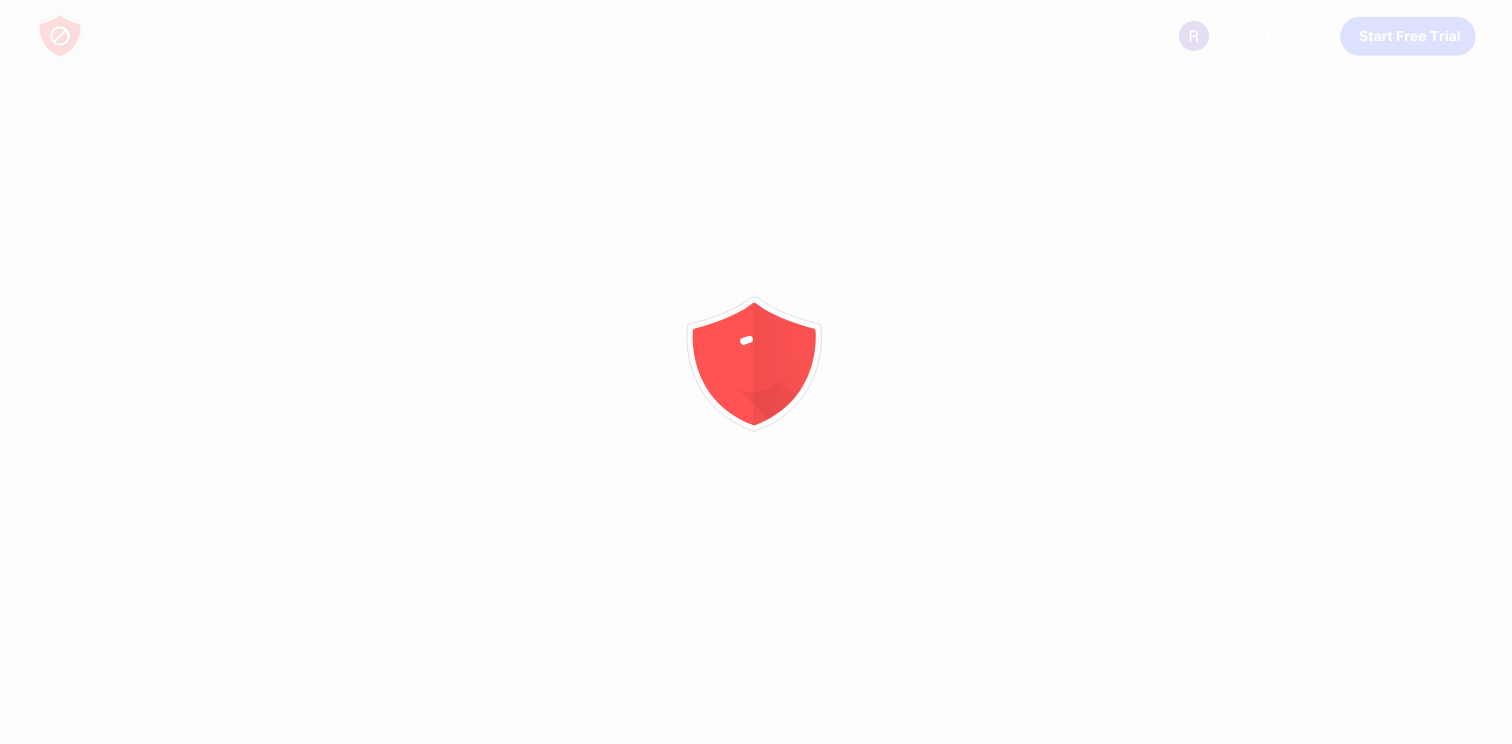 scroll, scrollTop: 0, scrollLeft: 0, axis: both 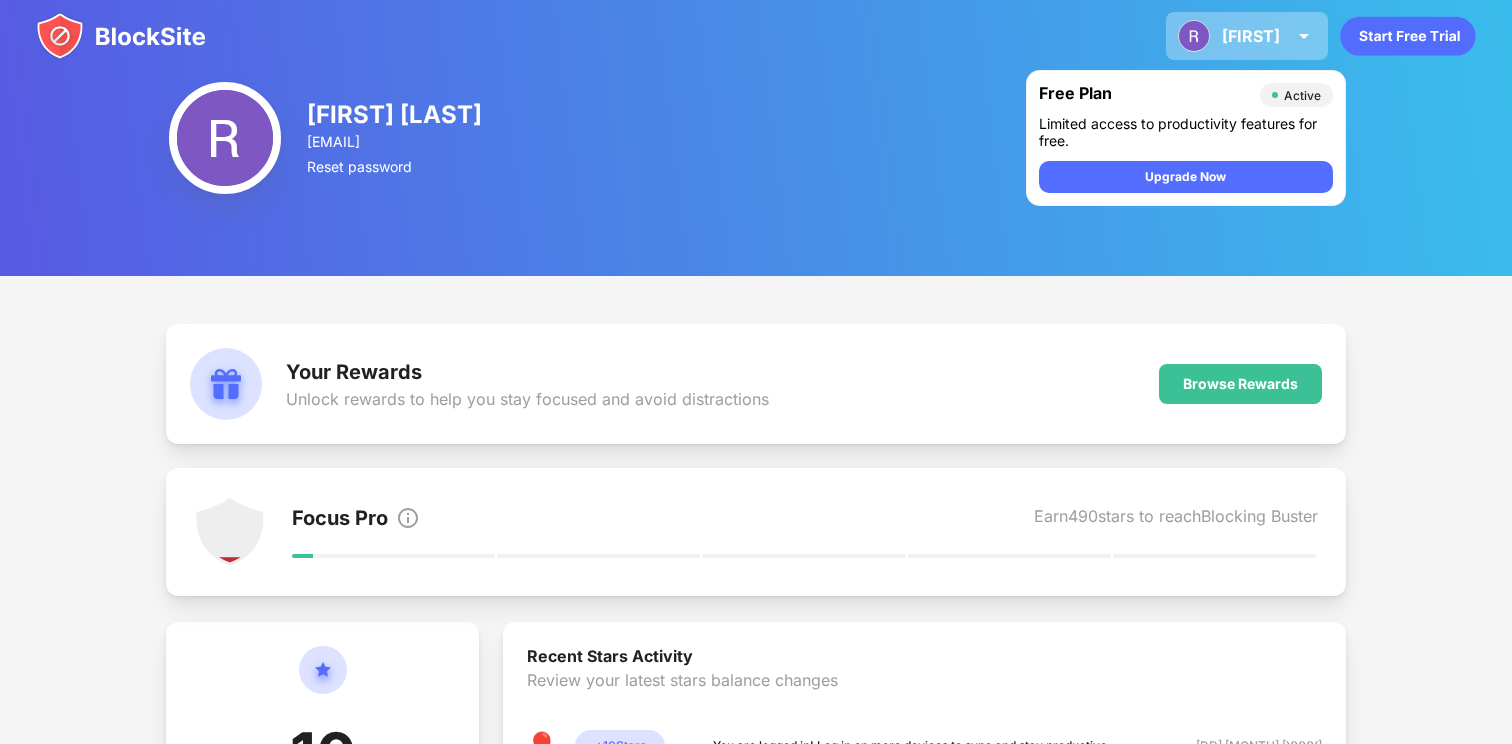 click on "Riccardo" at bounding box center [1251, 36] 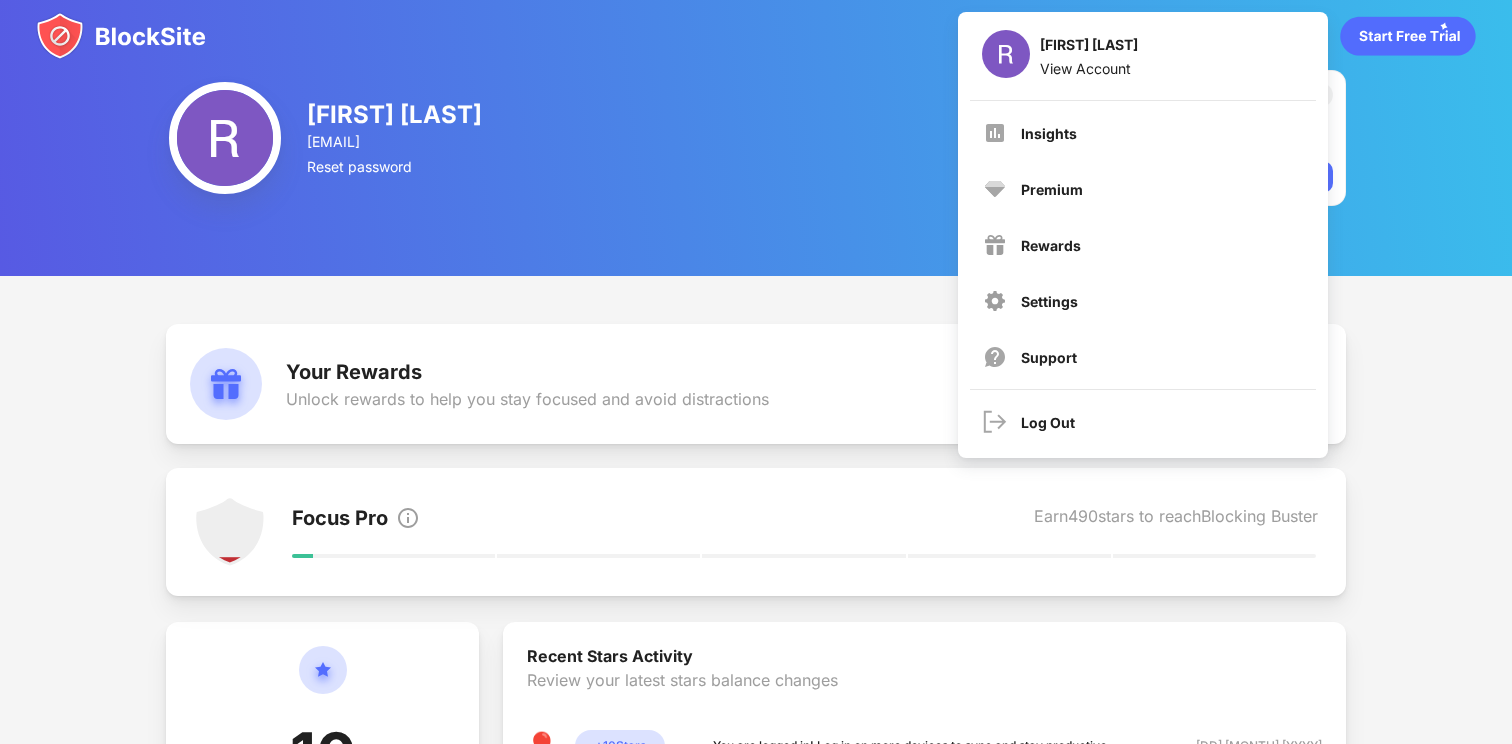 click on "Riccardo Di Silvio disilvioriccardo@gmail.com Reset password Free Plan Active Limited access to productivity features for free. Upgrade Now" at bounding box center [756, 138] 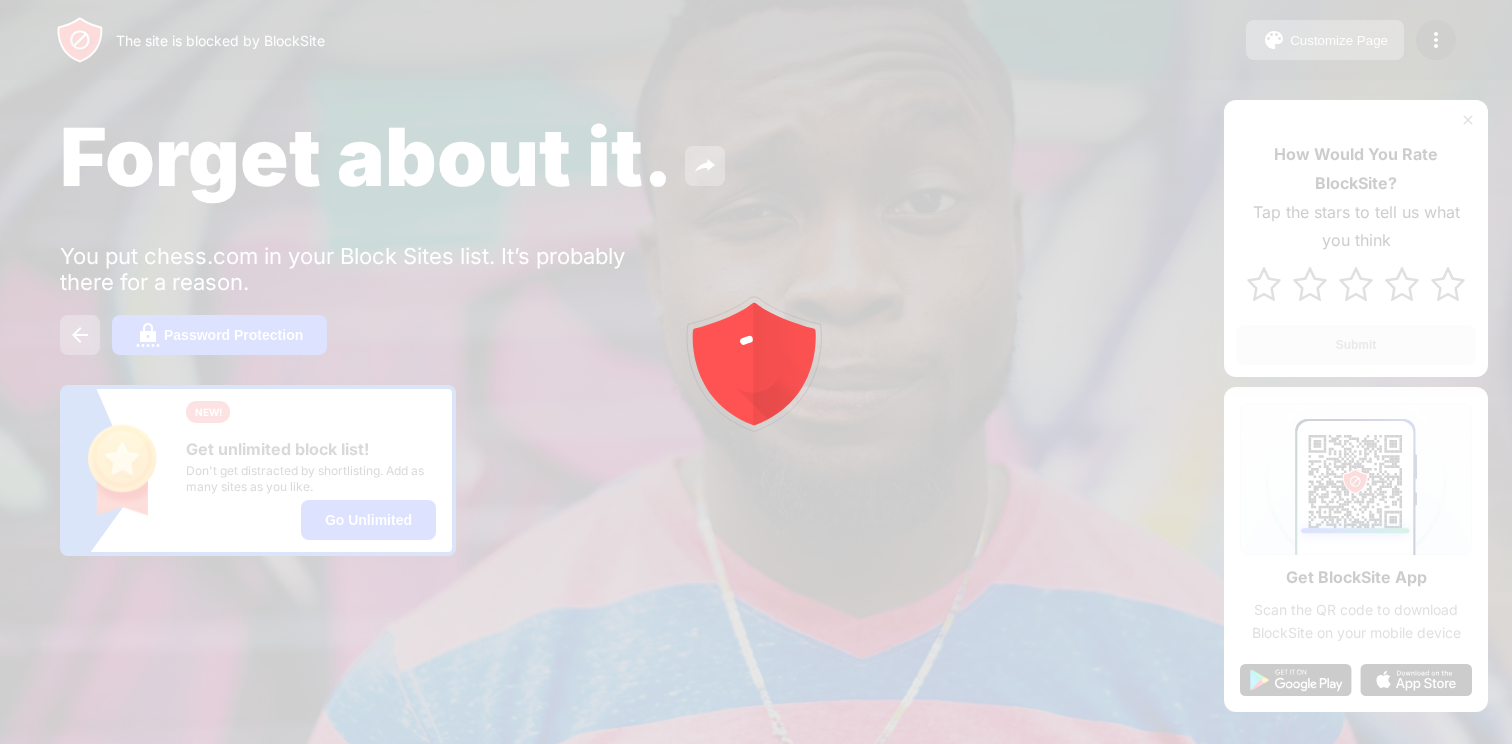 scroll, scrollTop: 0, scrollLeft: 0, axis: both 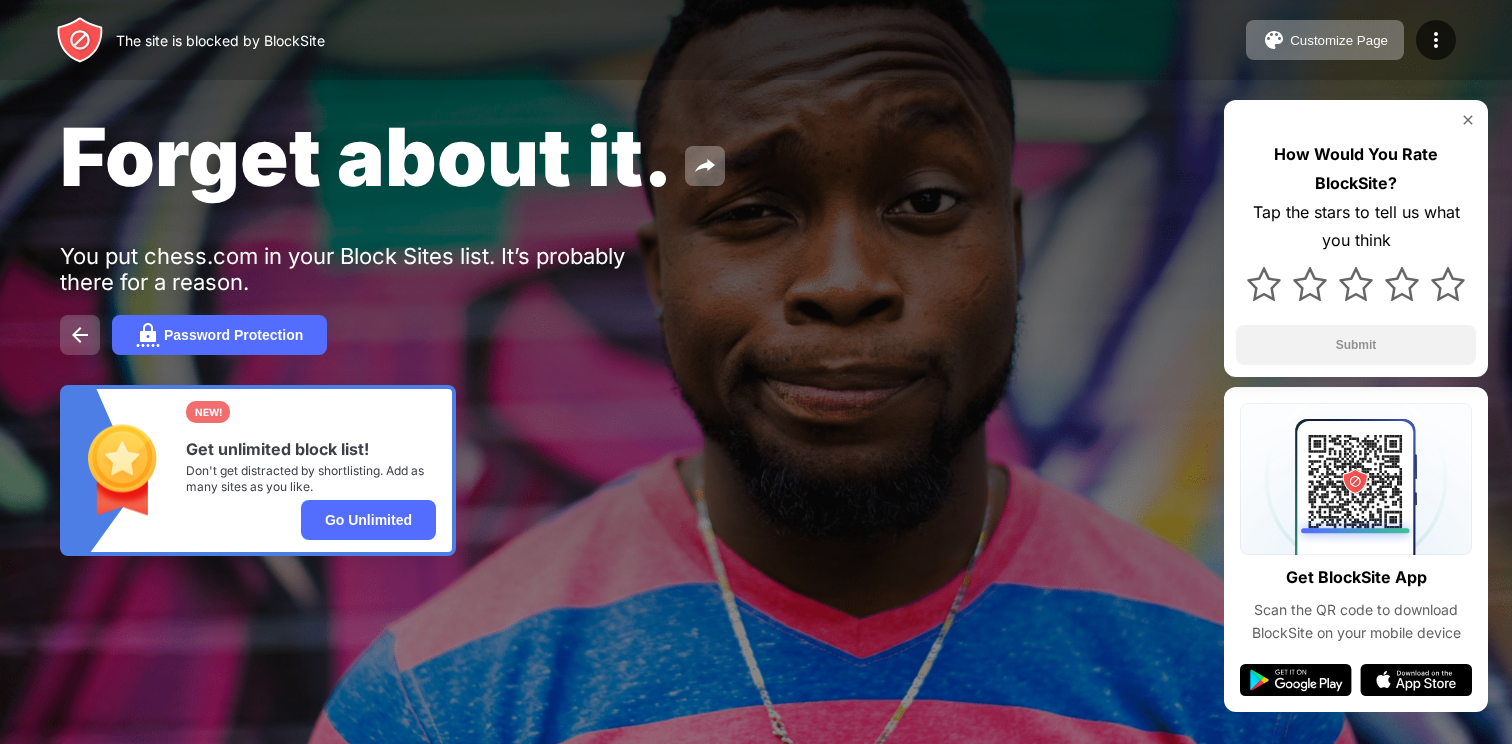 click at bounding box center (80, 335) 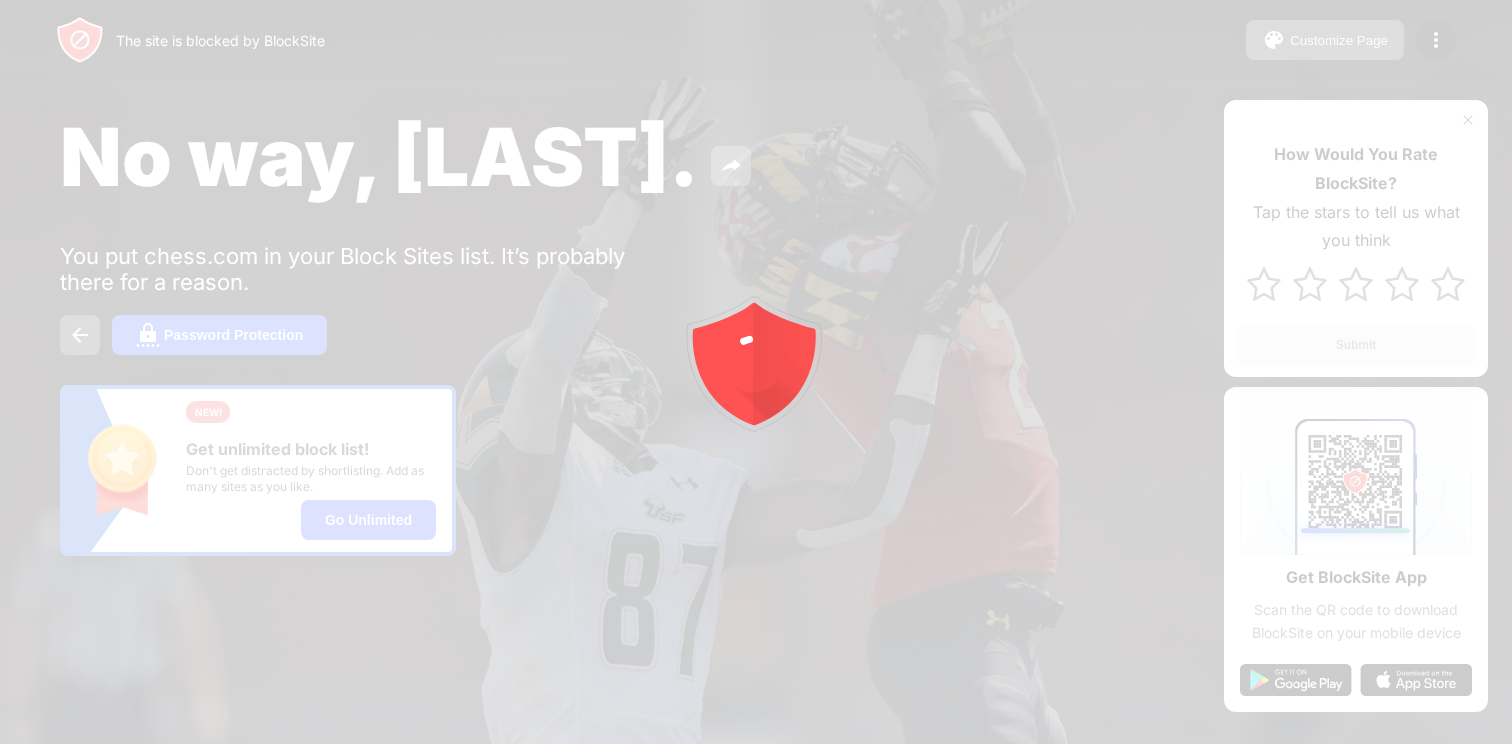 scroll, scrollTop: 0, scrollLeft: 0, axis: both 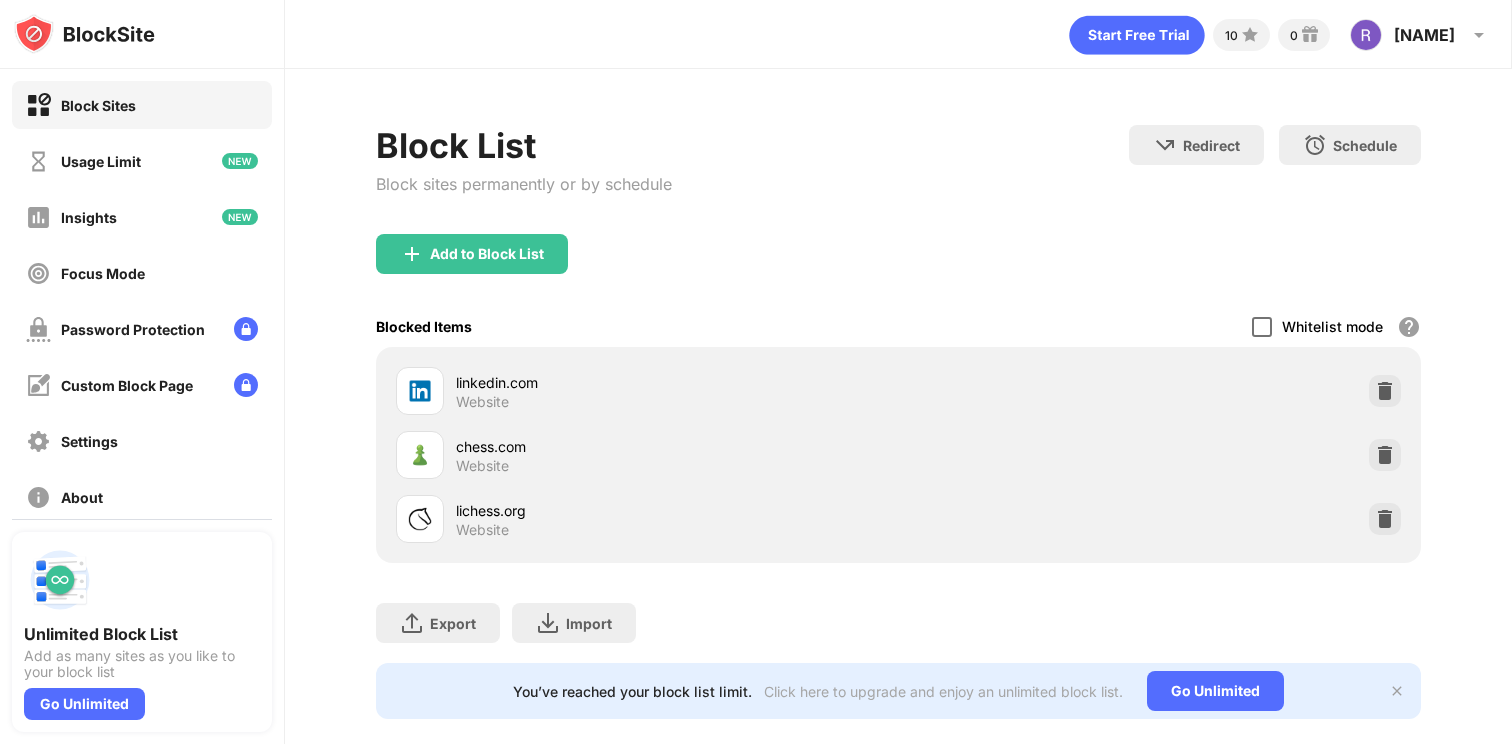click at bounding box center [1262, 327] 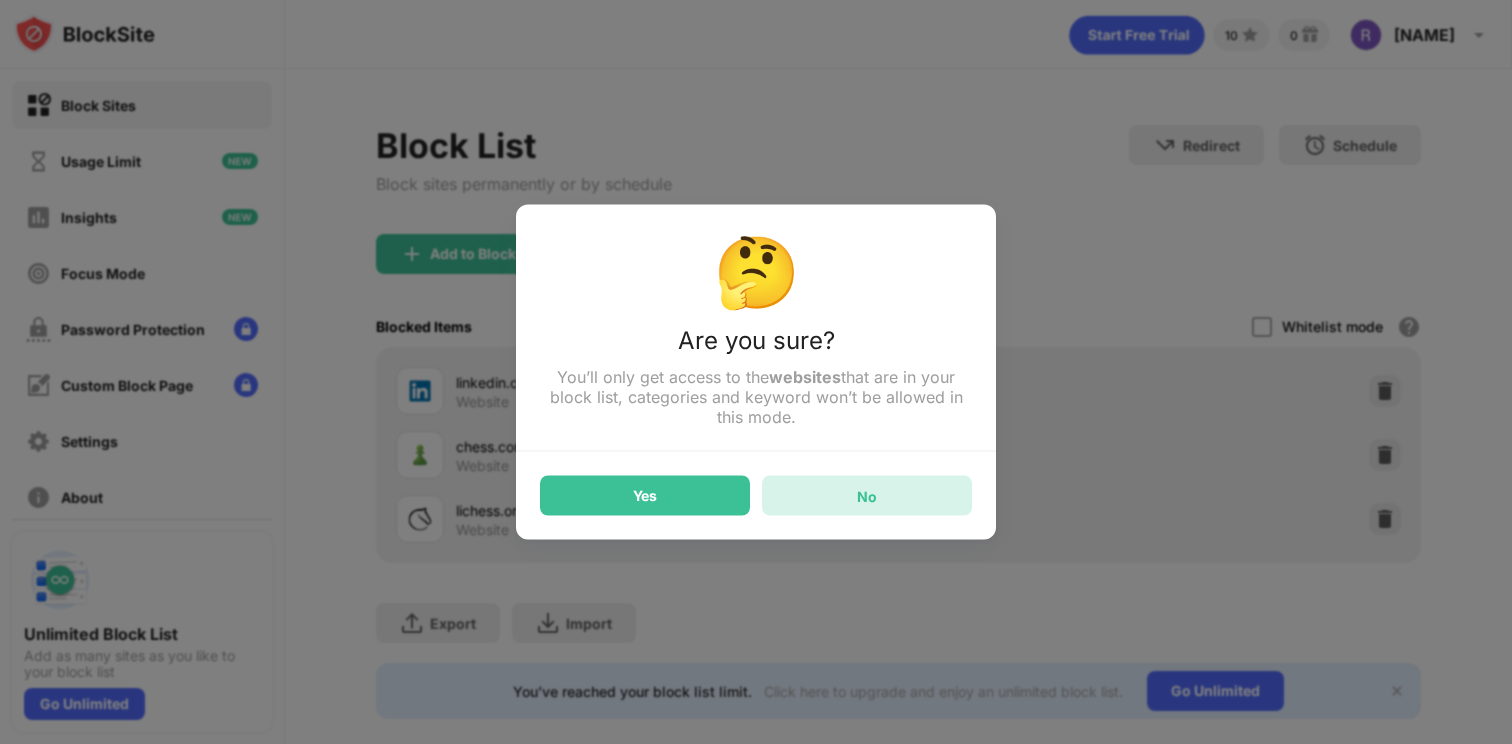 click on "No" at bounding box center (867, 496) 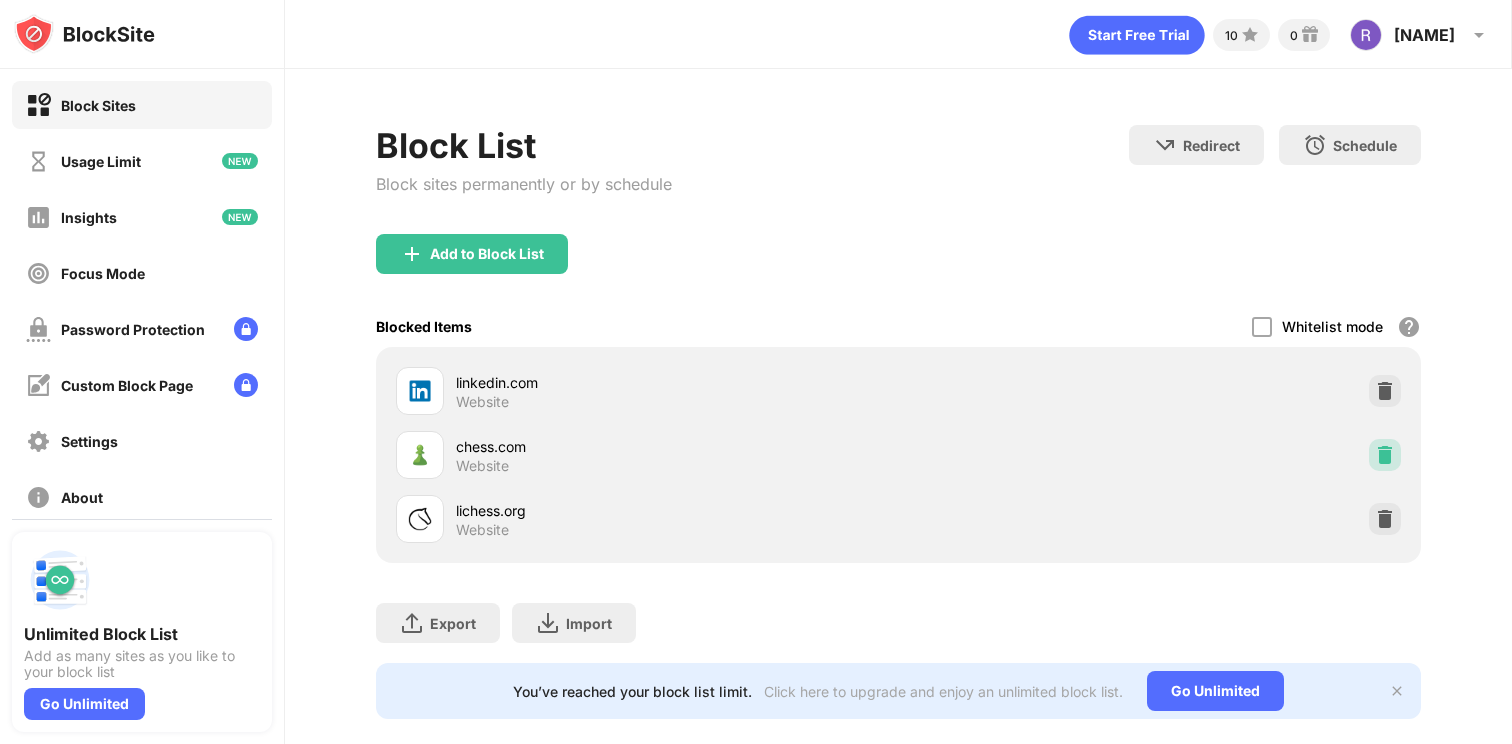 click at bounding box center (1385, 455) 